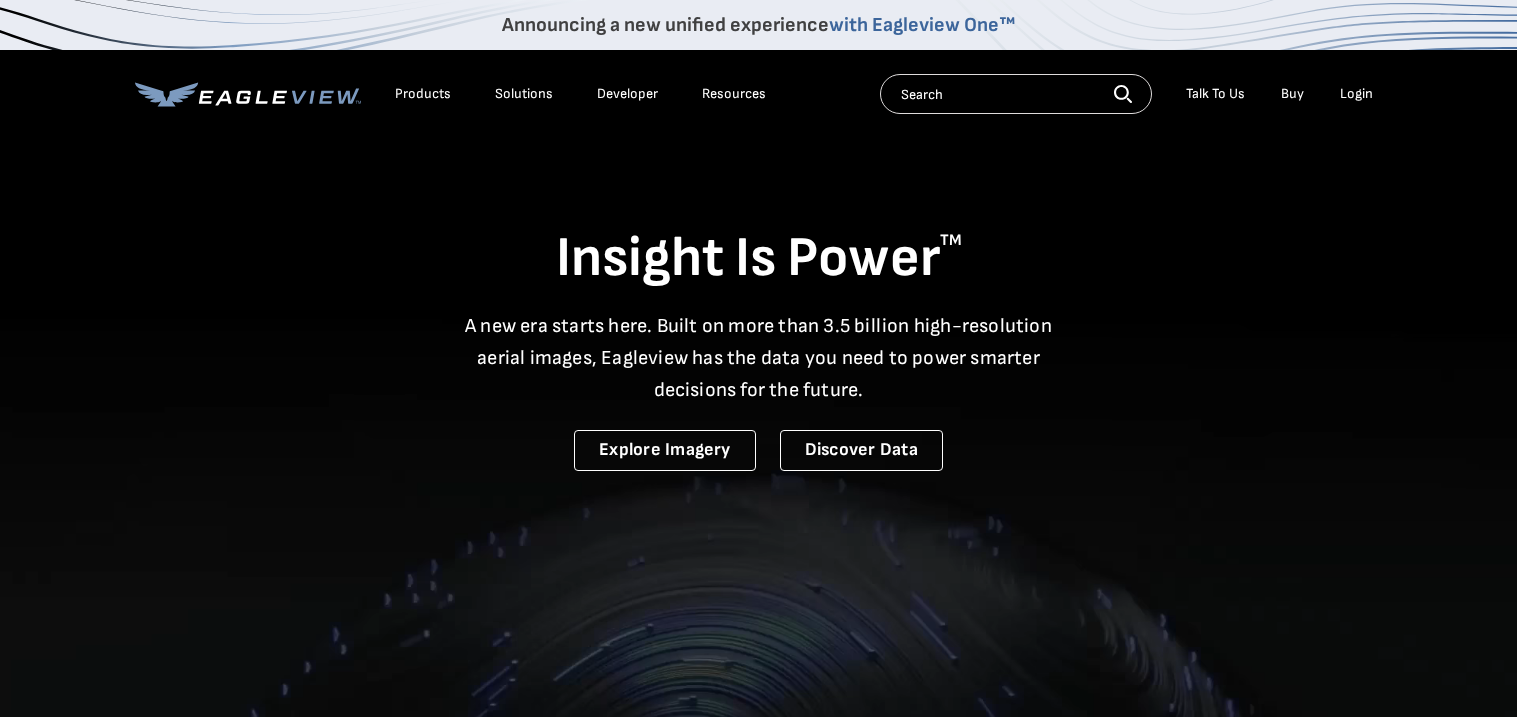 scroll, scrollTop: 0, scrollLeft: 0, axis: both 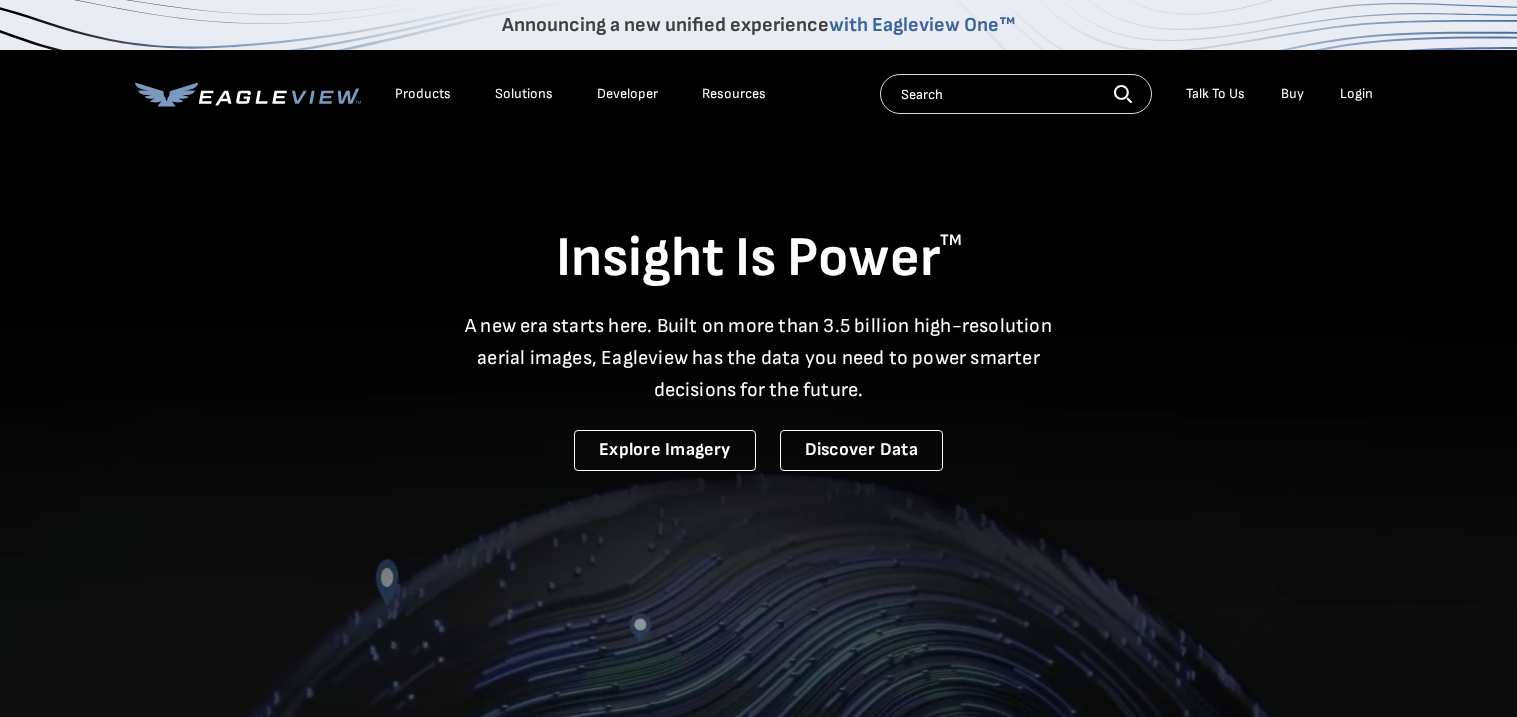 click on "Login" at bounding box center [1356, 94] 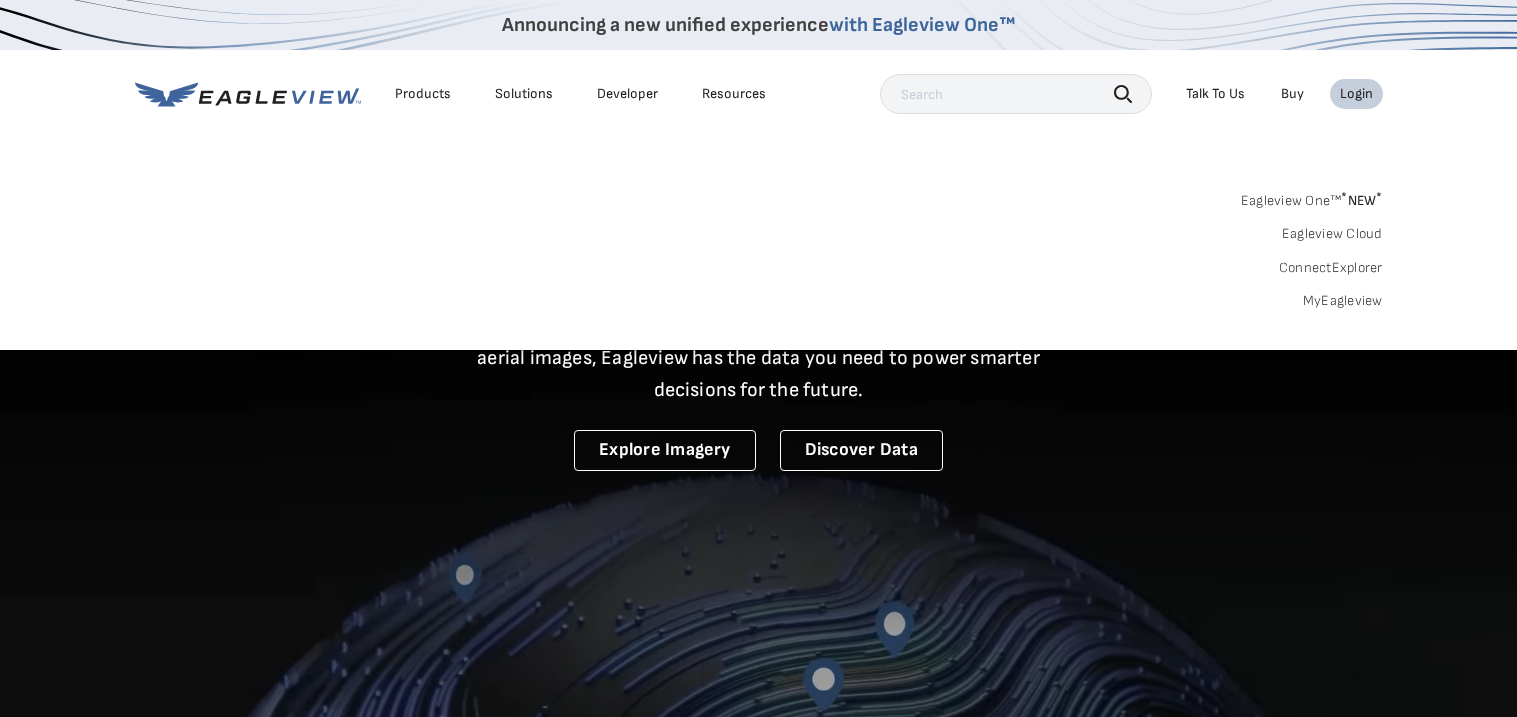 click on "Eagleview One™  * NEW *" at bounding box center (1312, 197) 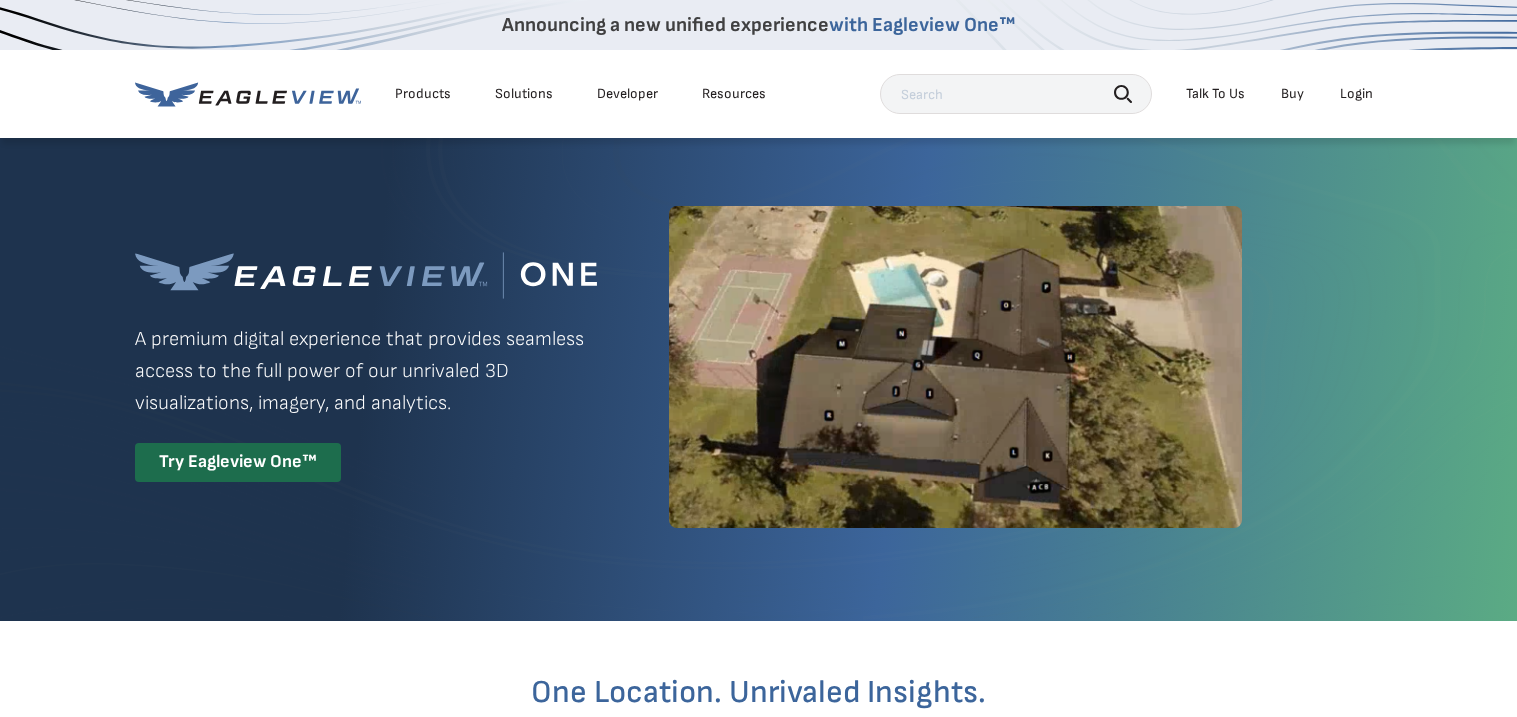 scroll, scrollTop: 0, scrollLeft: 0, axis: both 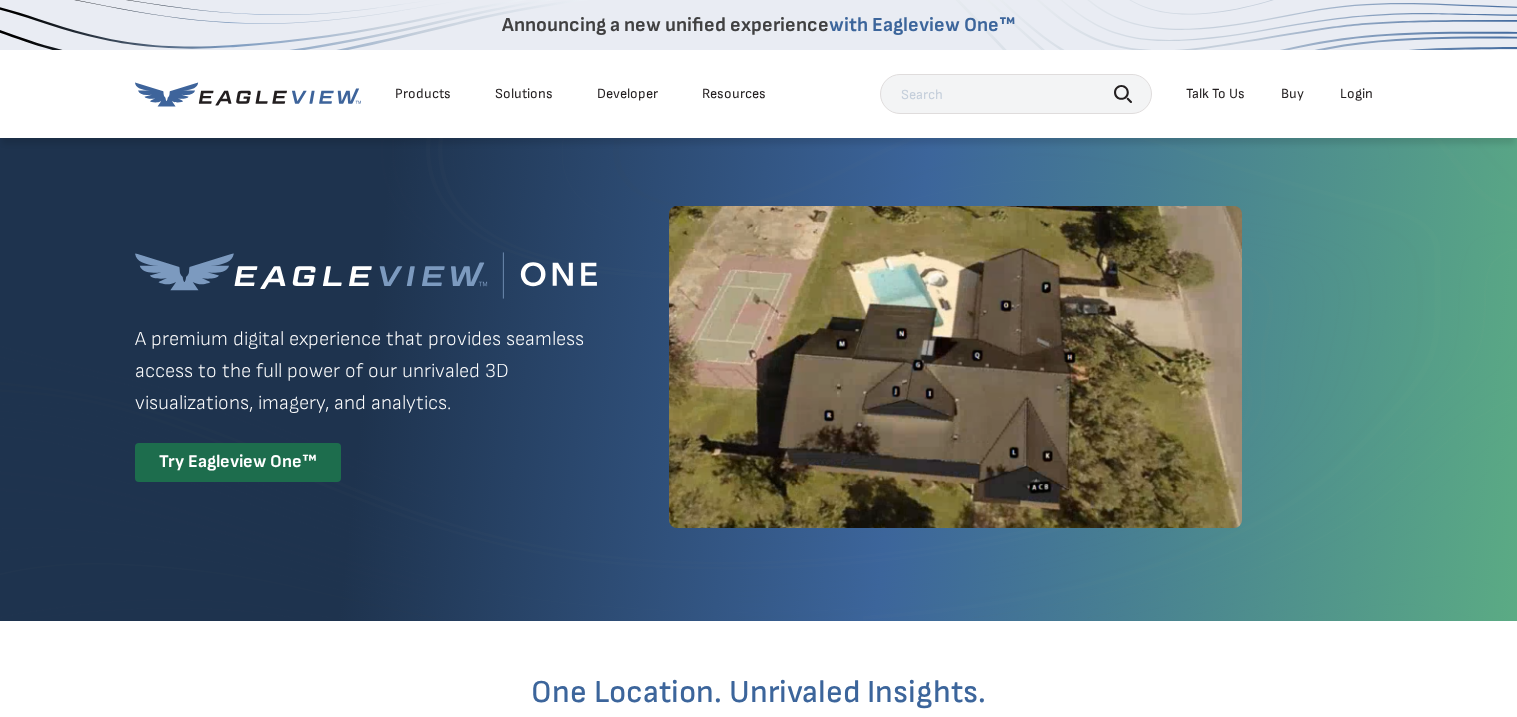 click on "Login" at bounding box center [1356, 94] 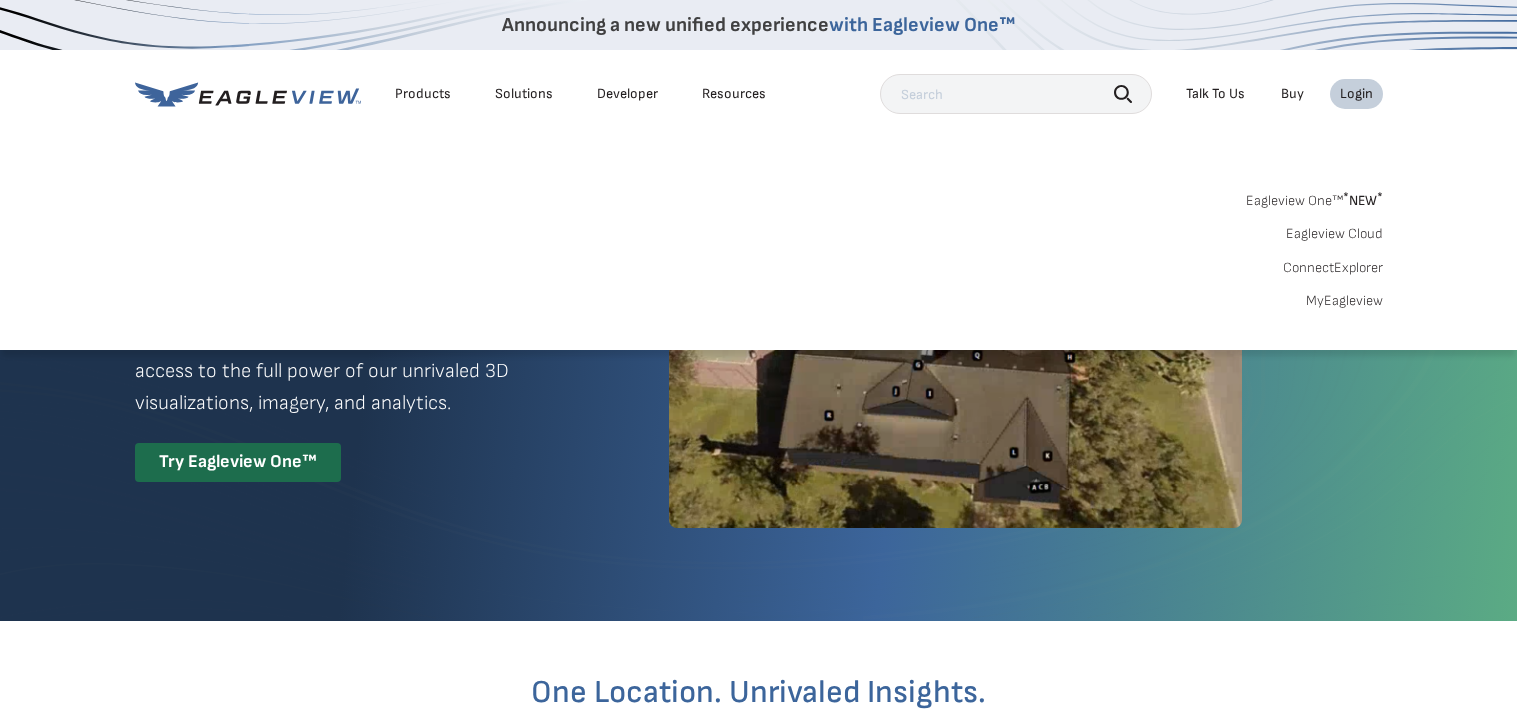 click on "MyEagleview" at bounding box center (1344, 301) 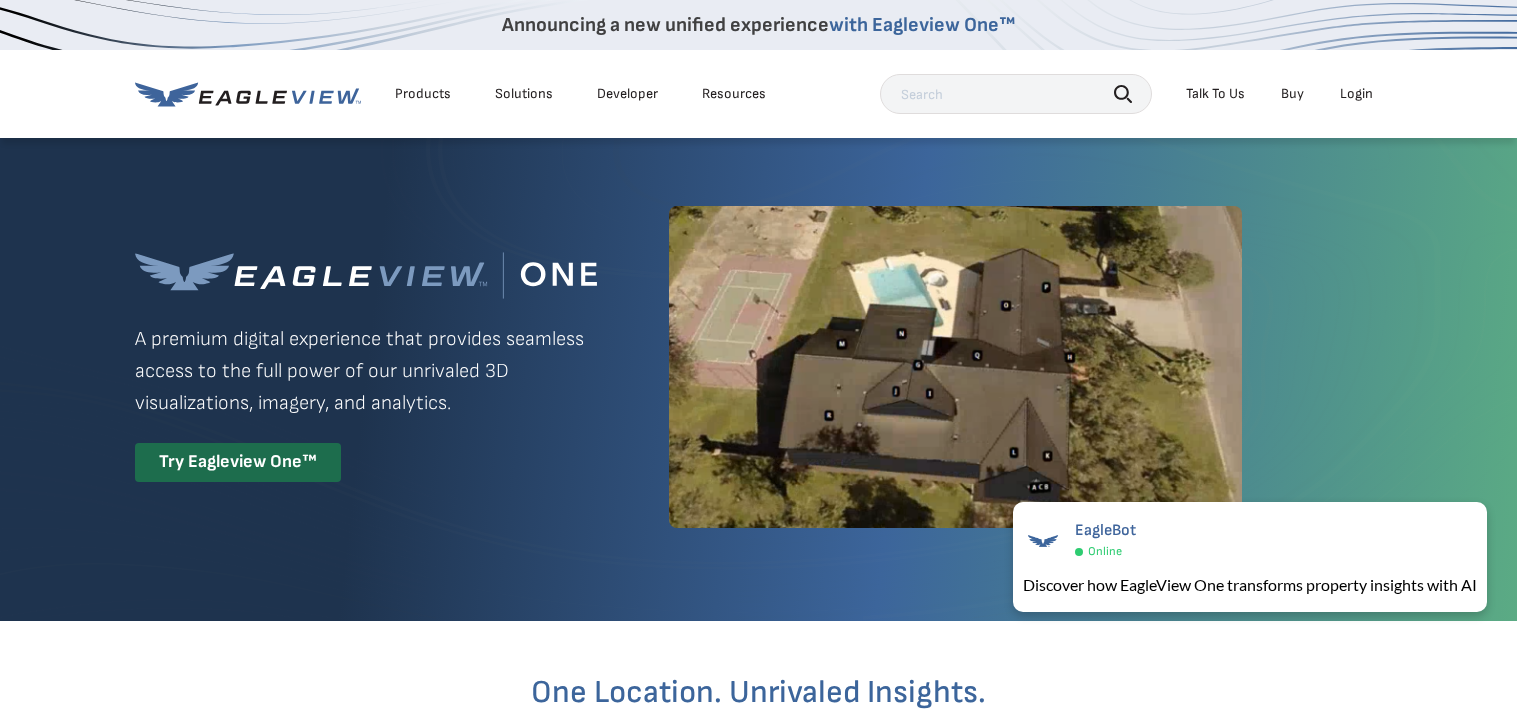 click on "Login" at bounding box center (1356, 94) 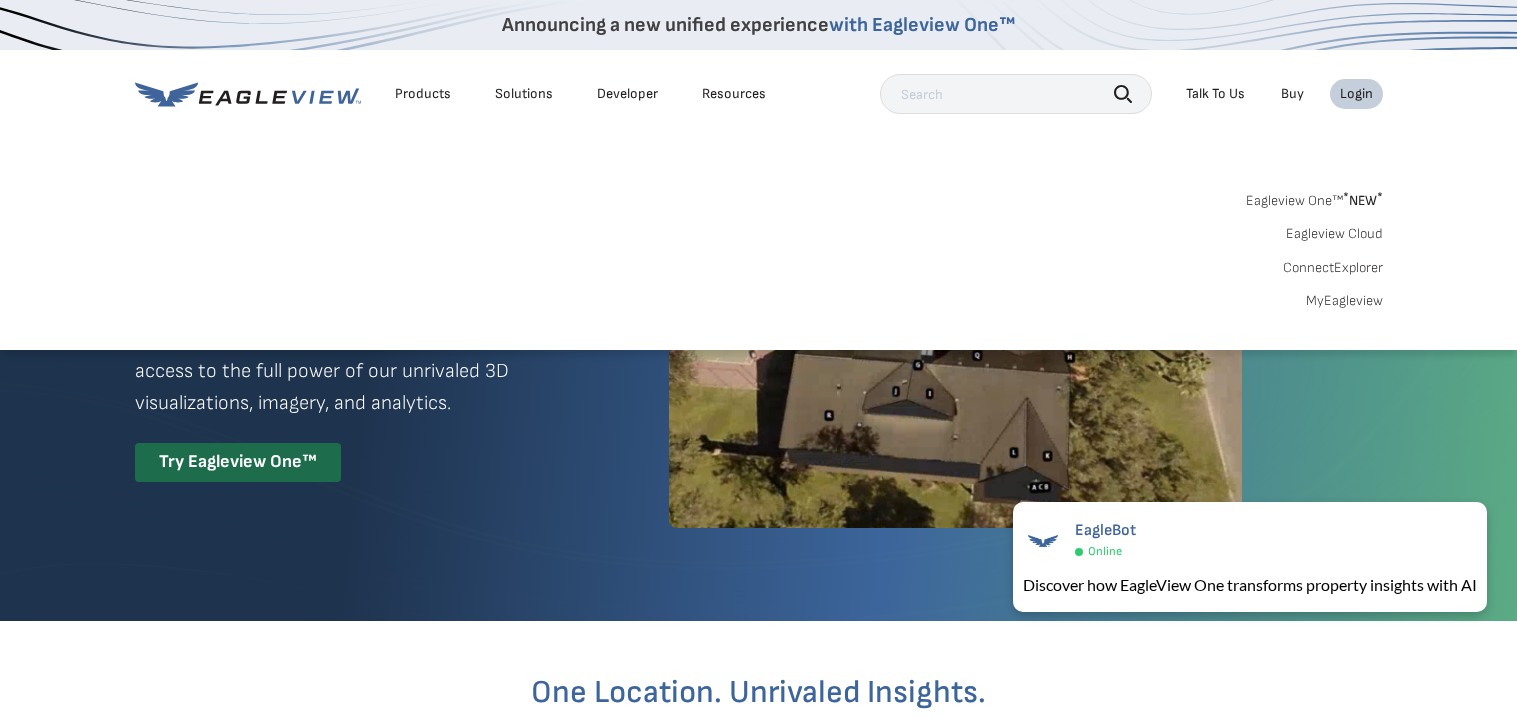 click on "MyEagleview" at bounding box center (1344, 301) 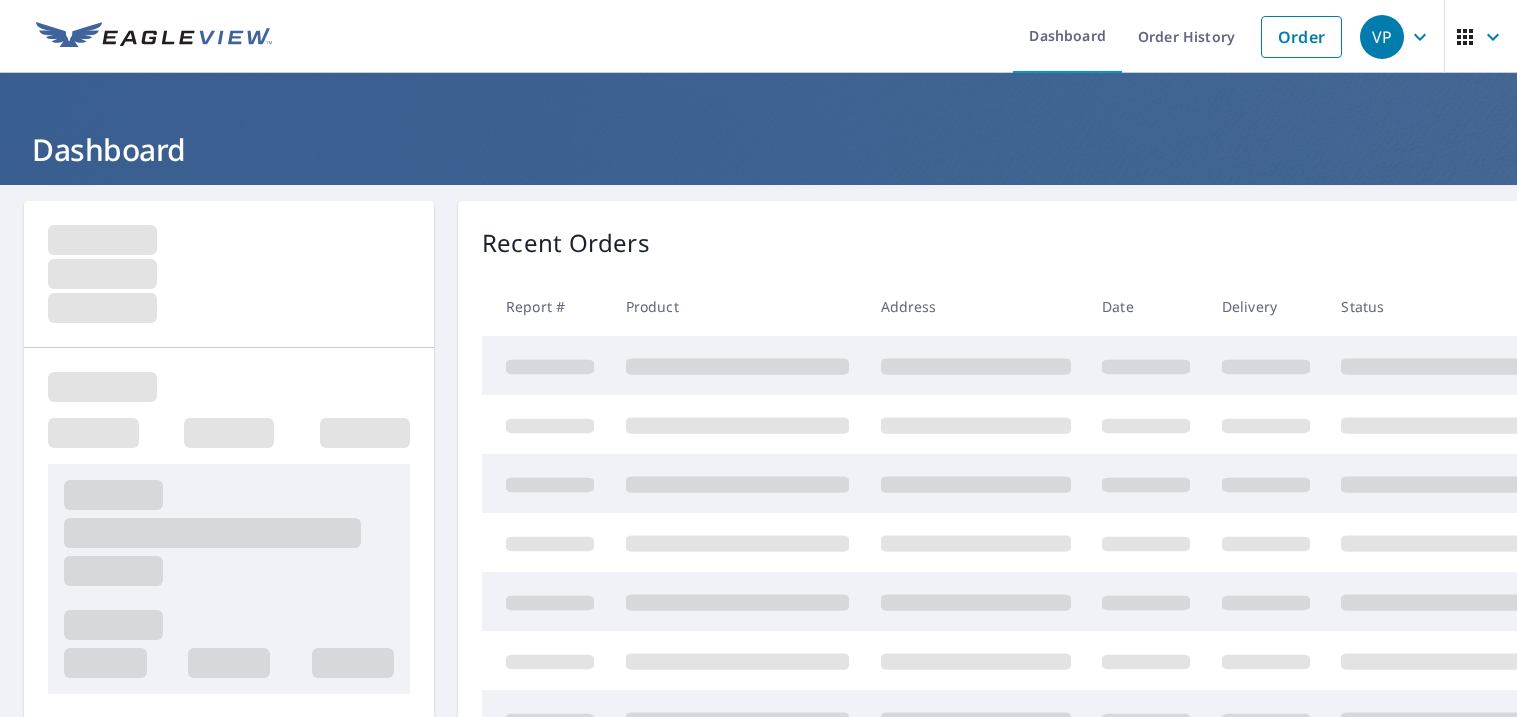 scroll, scrollTop: 0, scrollLeft: 0, axis: both 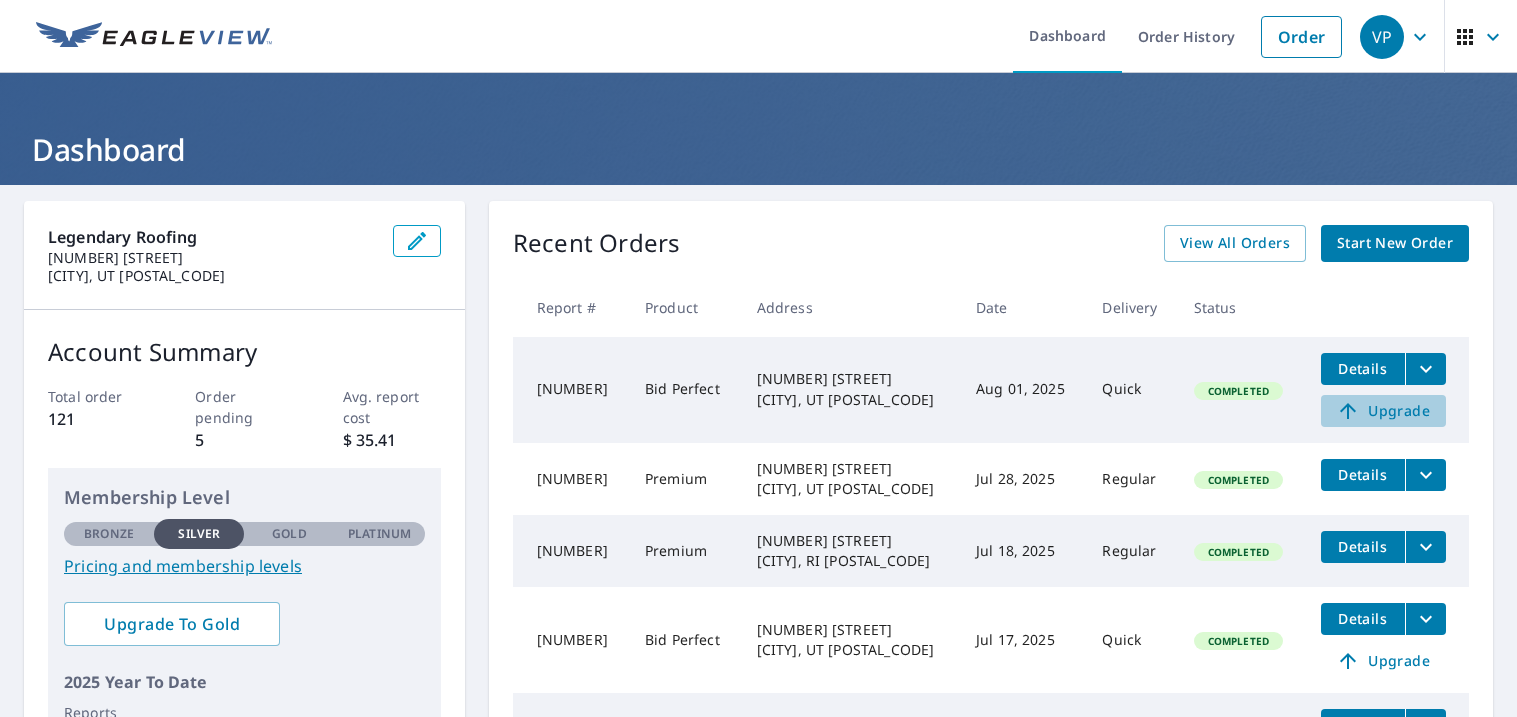 click on "Upgrade" at bounding box center (1383, 411) 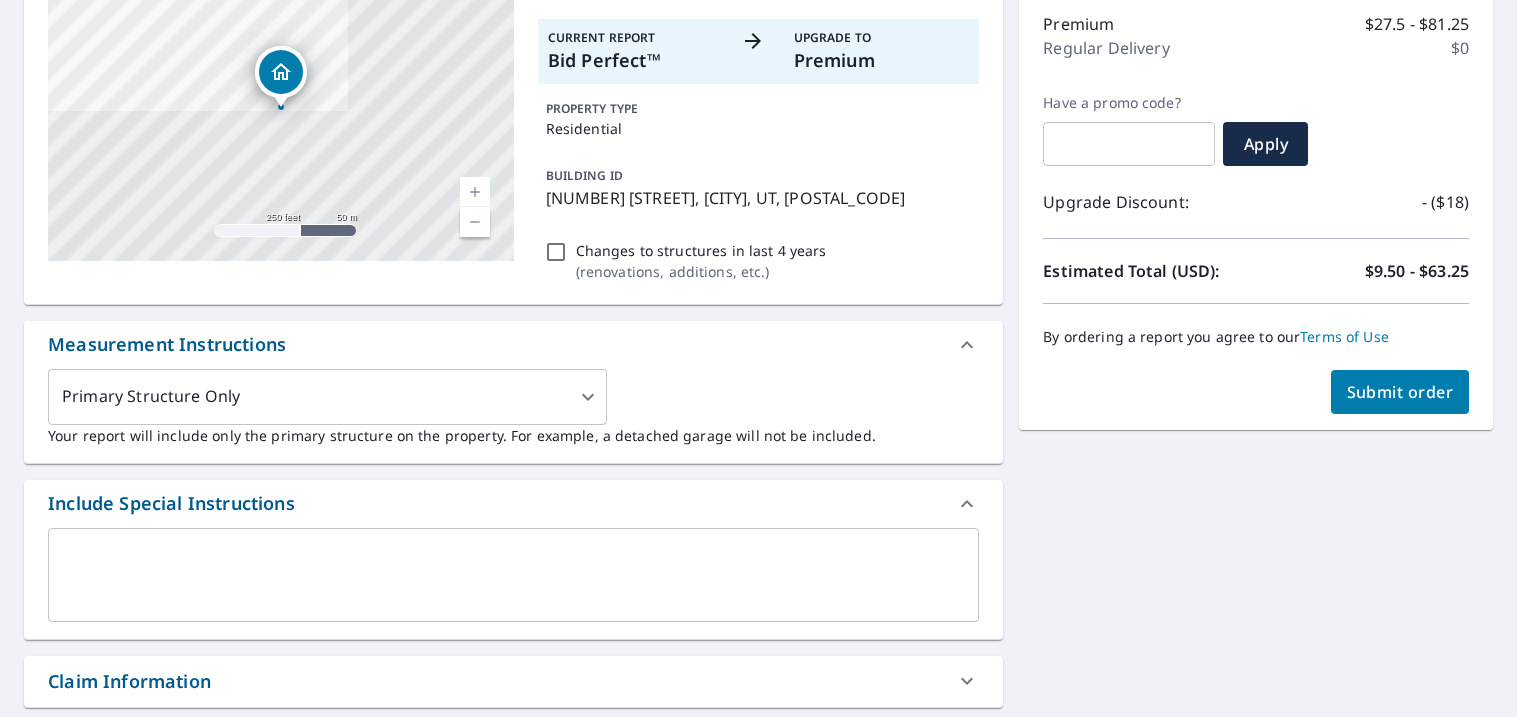 scroll, scrollTop: 265, scrollLeft: 0, axis: vertical 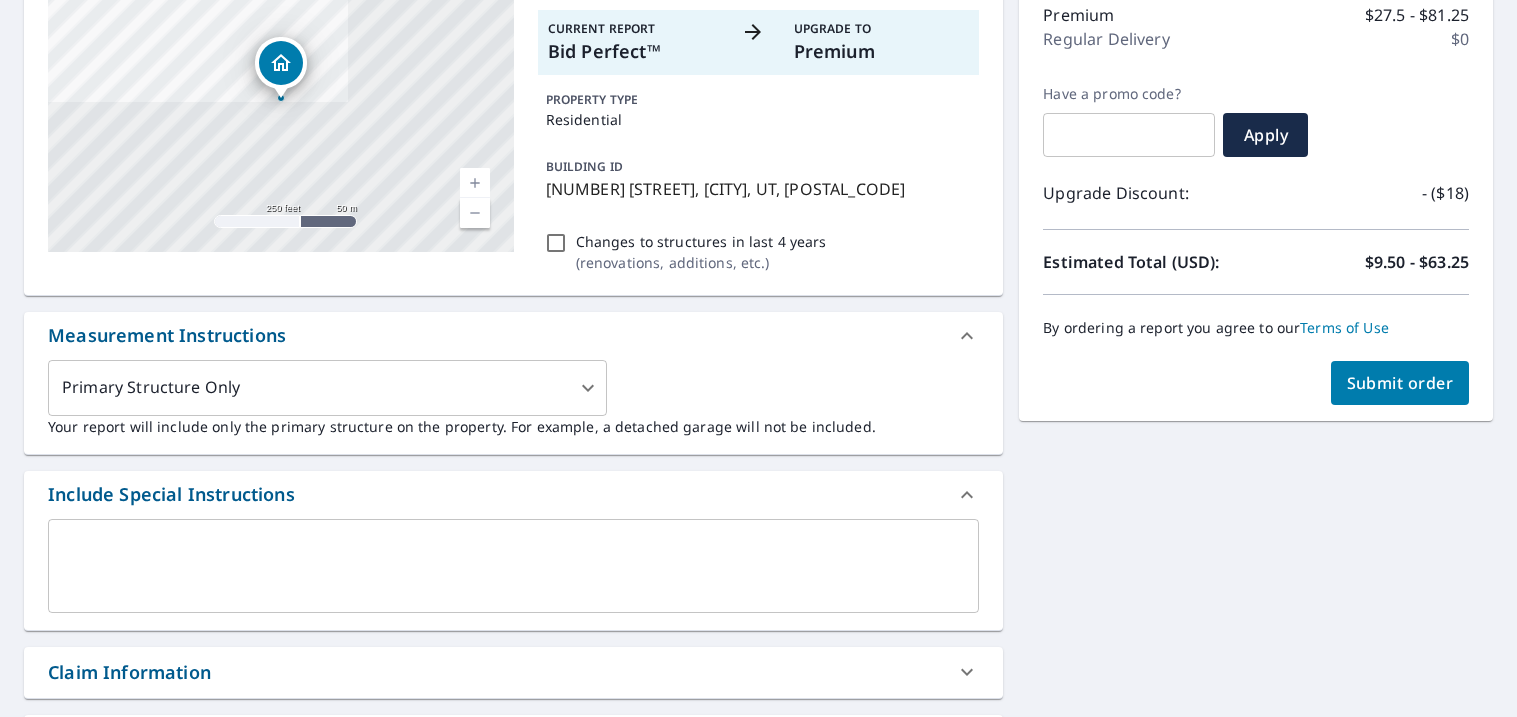 click on "Submit order" at bounding box center [1400, 383] 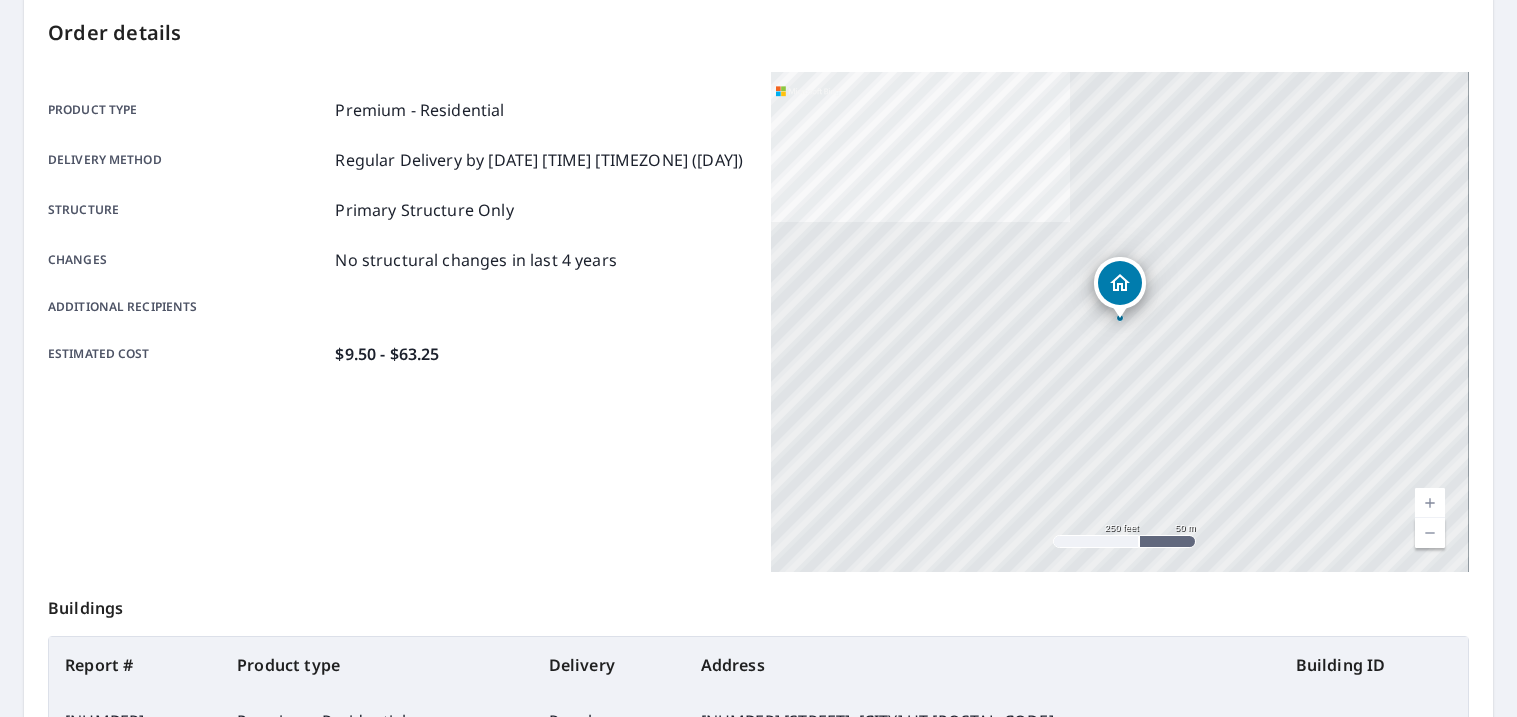 scroll, scrollTop: 0, scrollLeft: 0, axis: both 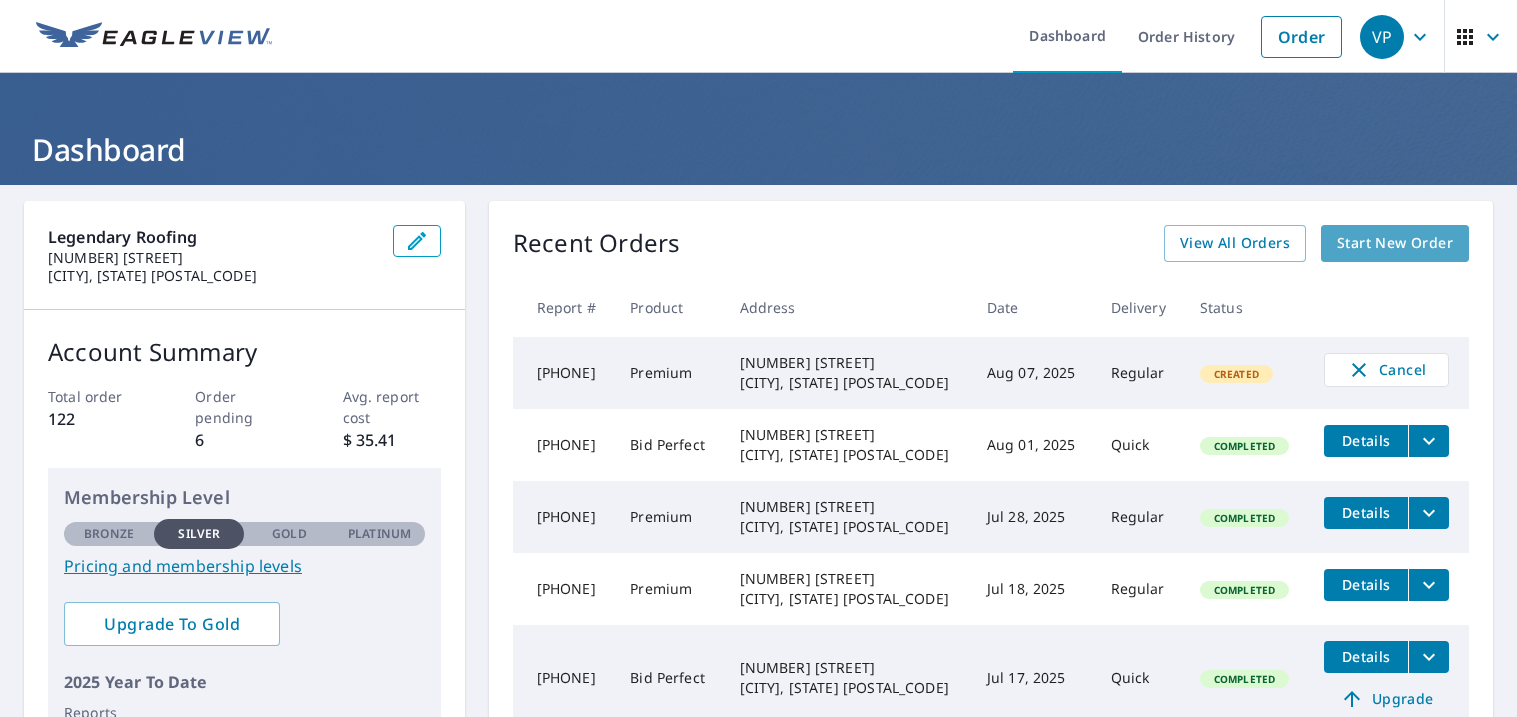 click on "Start New Order" at bounding box center (1395, 243) 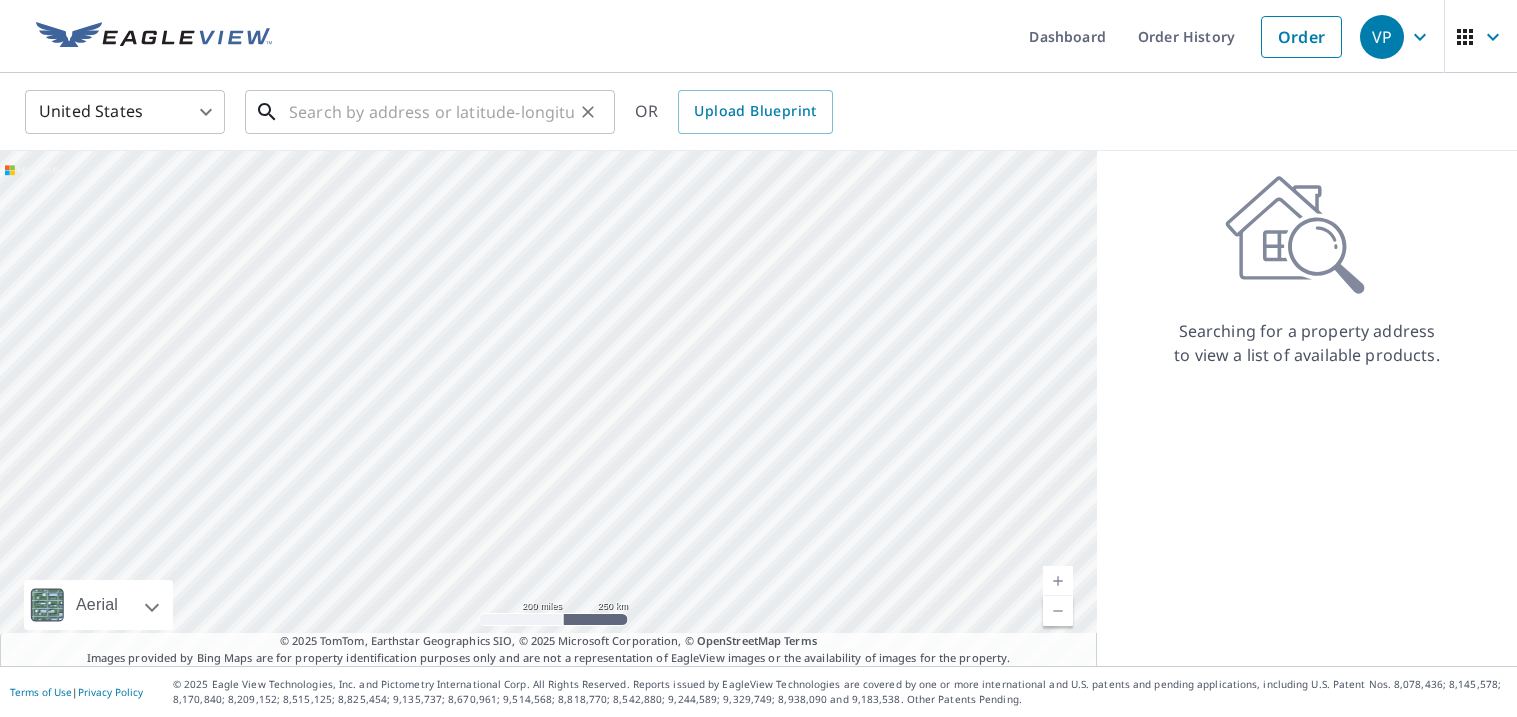 click at bounding box center [431, 112] 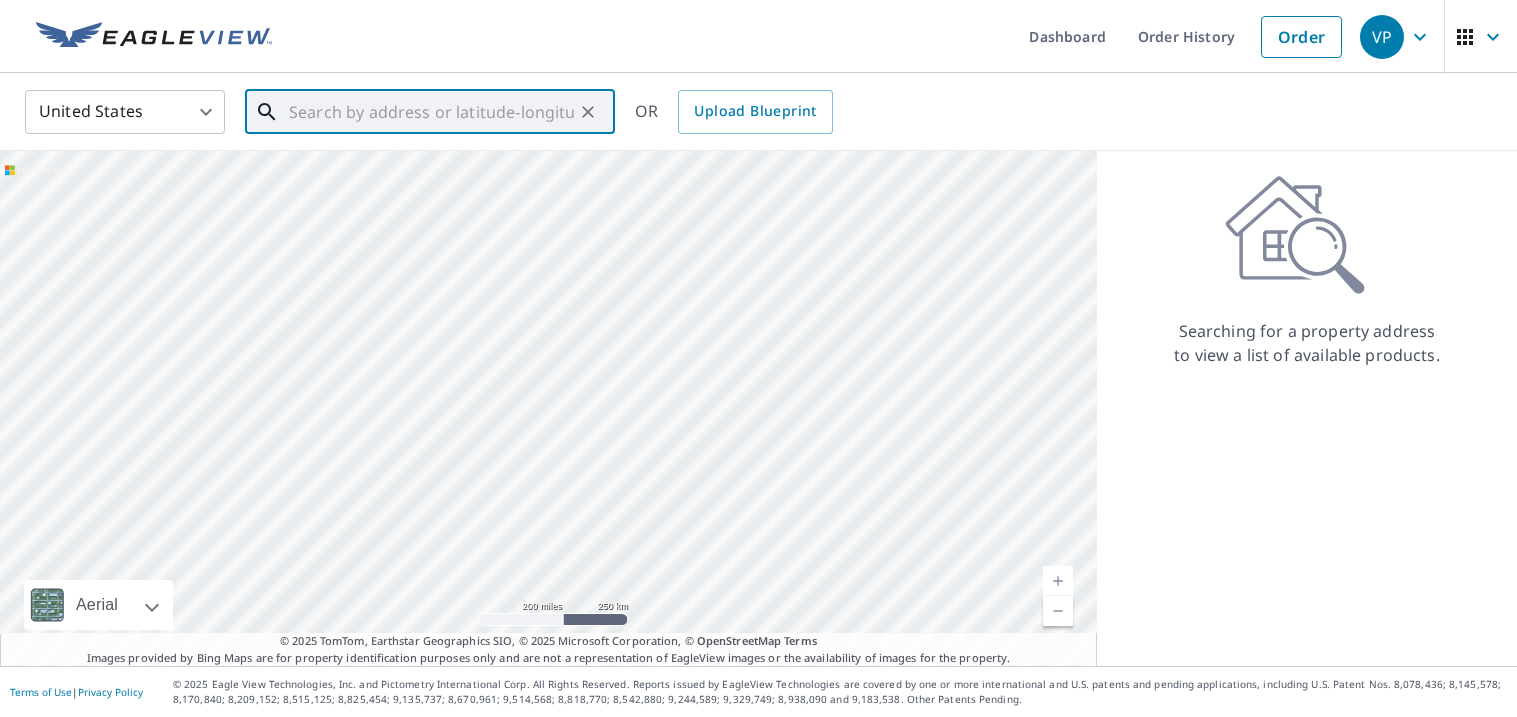 click at bounding box center (431, 112) 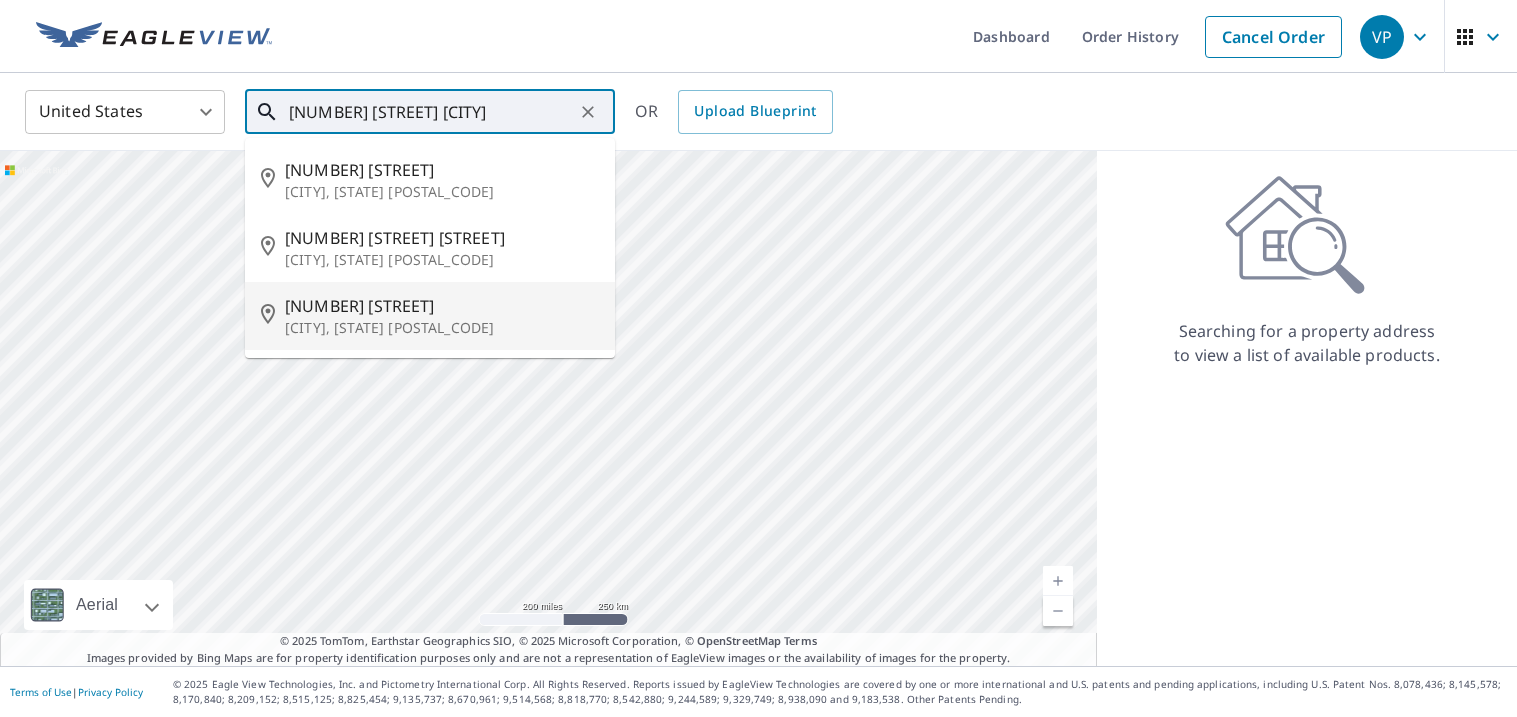 click on "[NUMBER] [STREET] [CITY], [STATE] [POSTAL_CODE]" at bounding box center [430, 316] 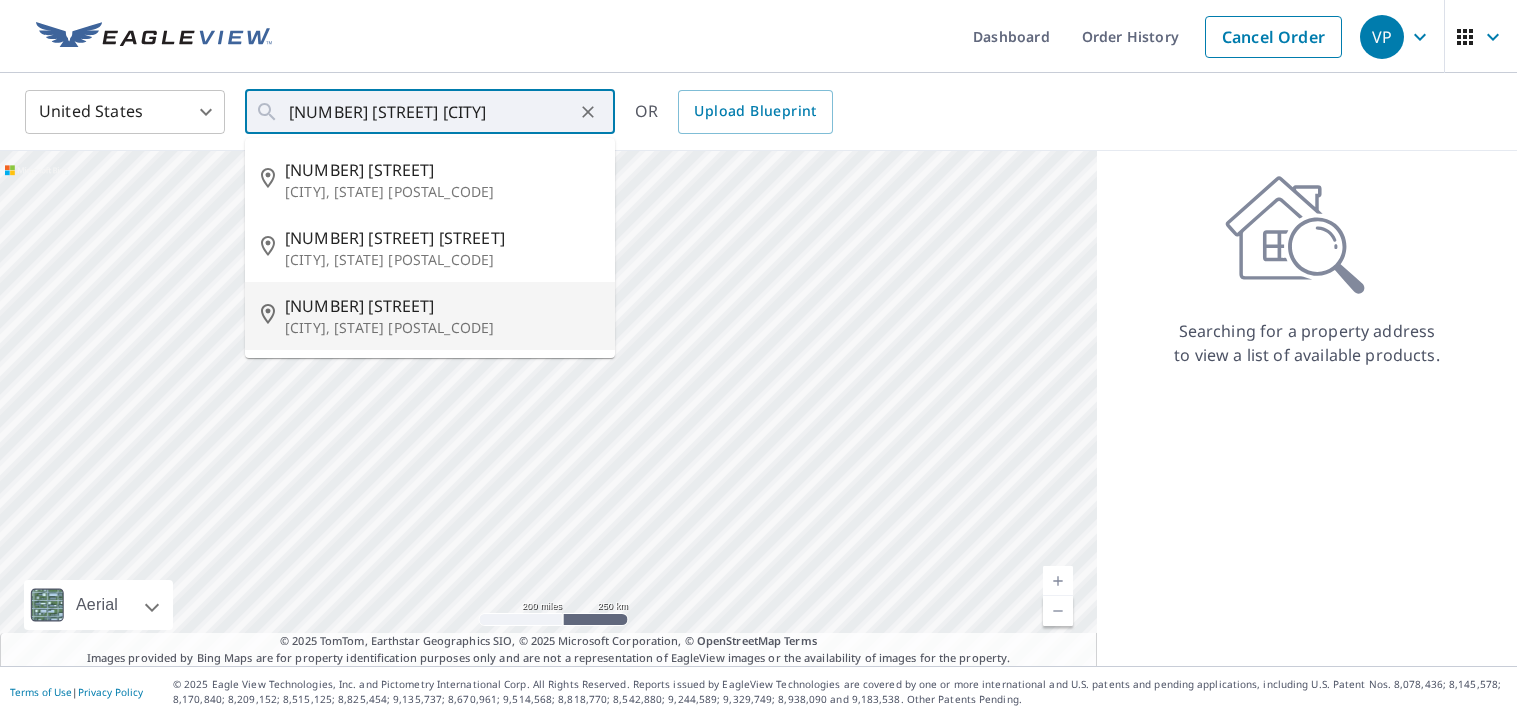 type on "[NUMBER] [STREET] [CITY], [STATE] [POSTAL_CODE]" 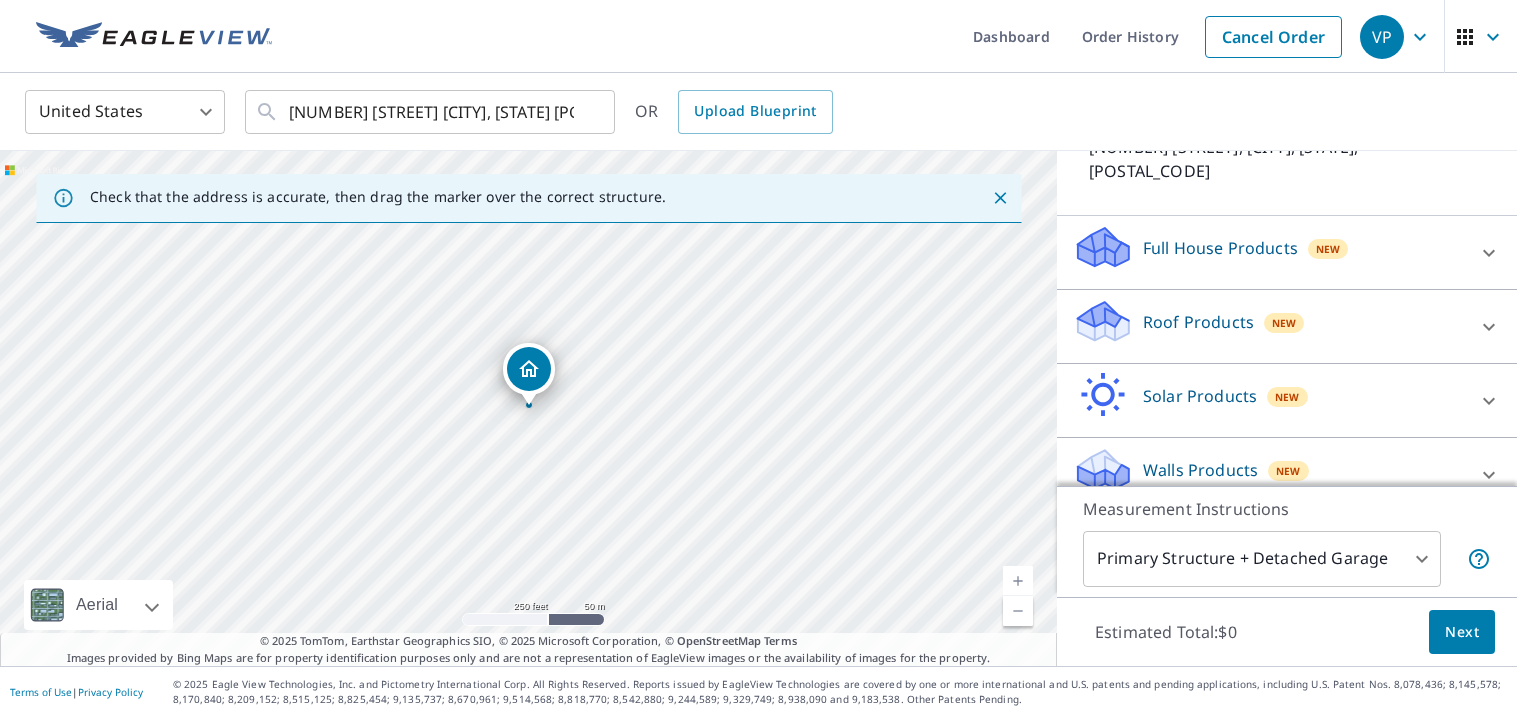 scroll, scrollTop: 168, scrollLeft: 0, axis: vertical 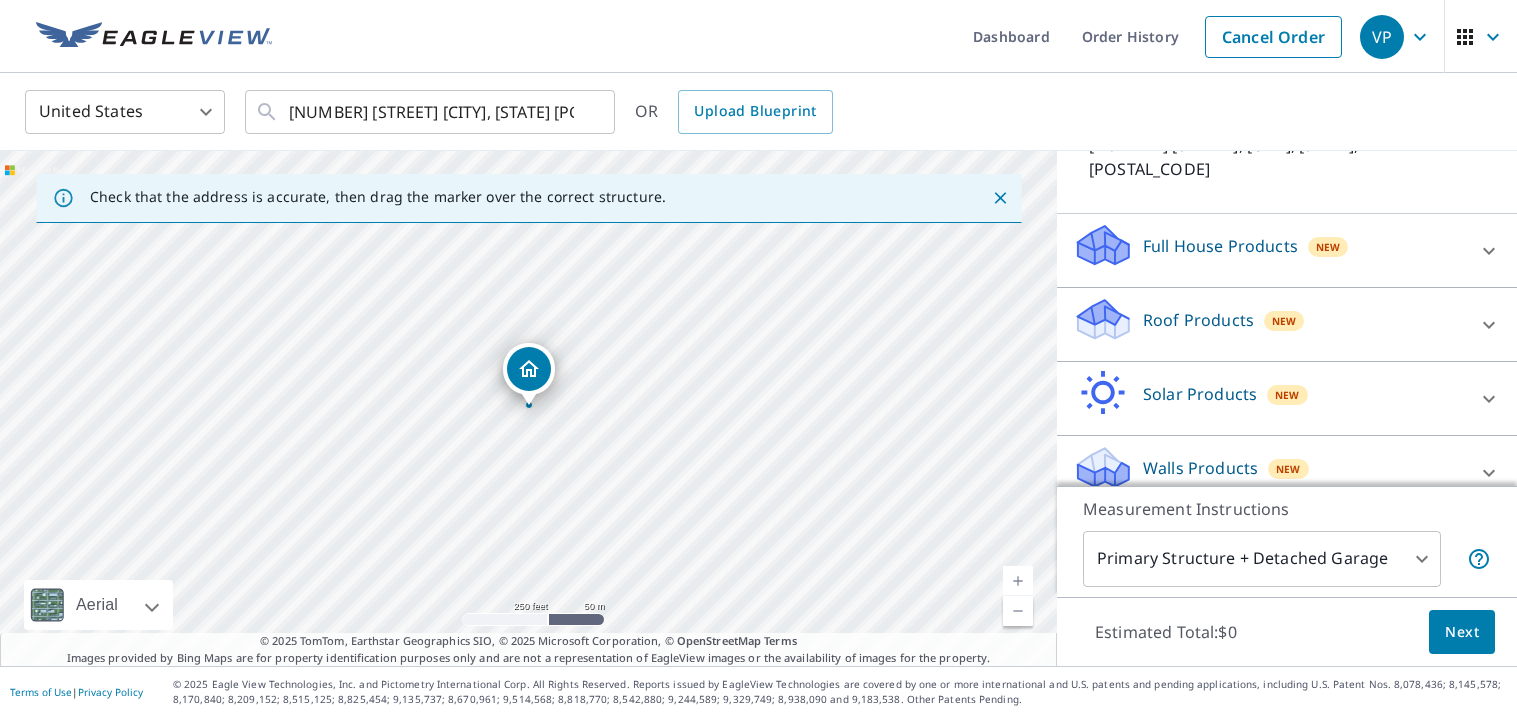 click 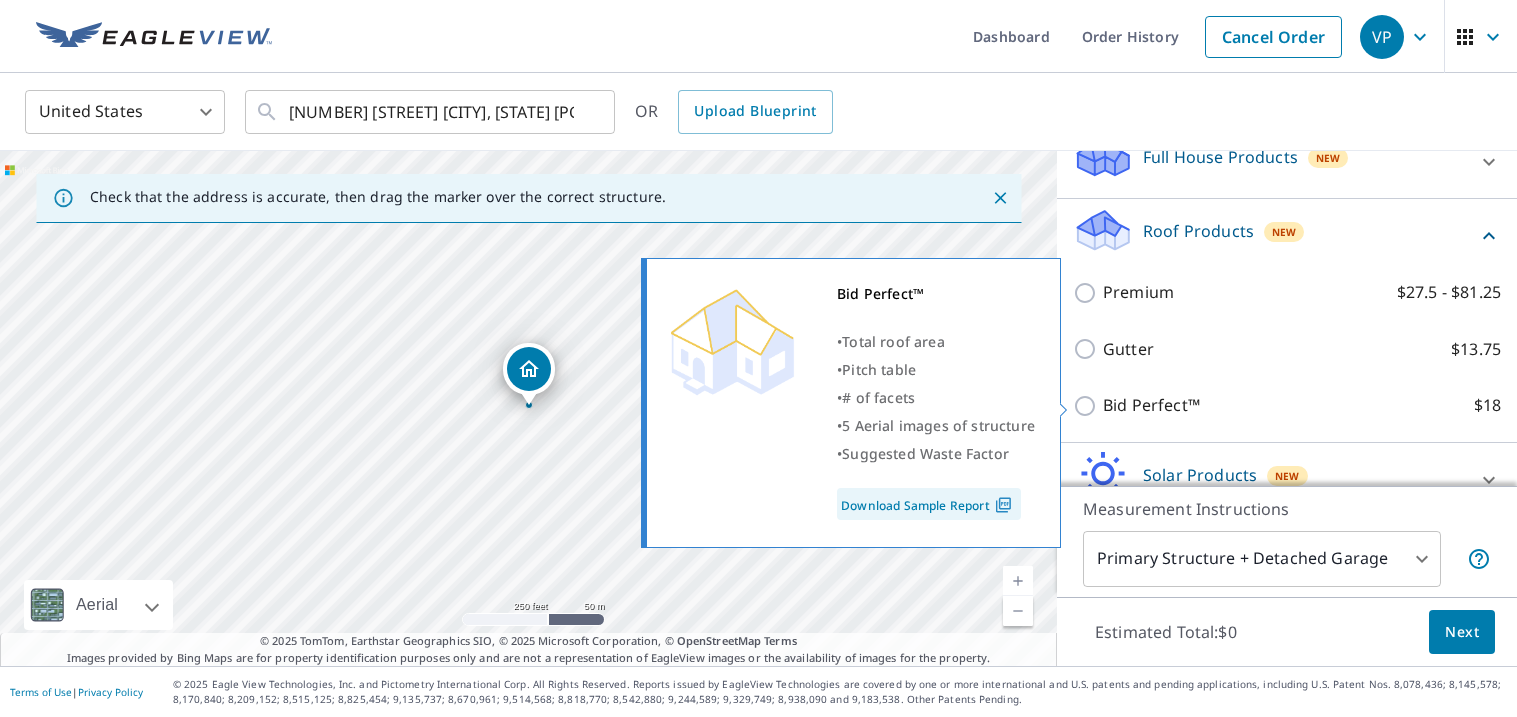 scroll, scrollTop: 259, scrollLeft: 0, axis: vertical 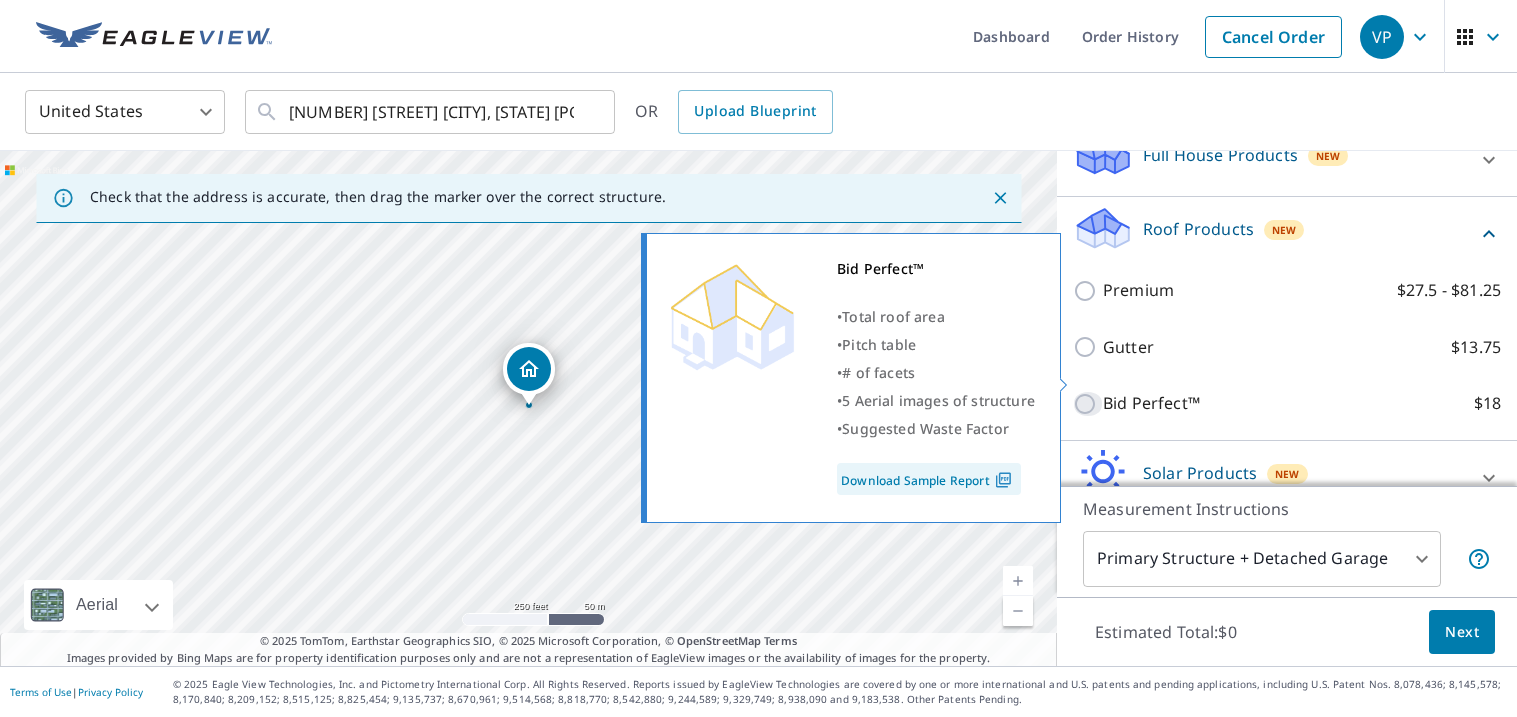 click on "Bid Perfect™ $18" at bounding box center [1088, 404] 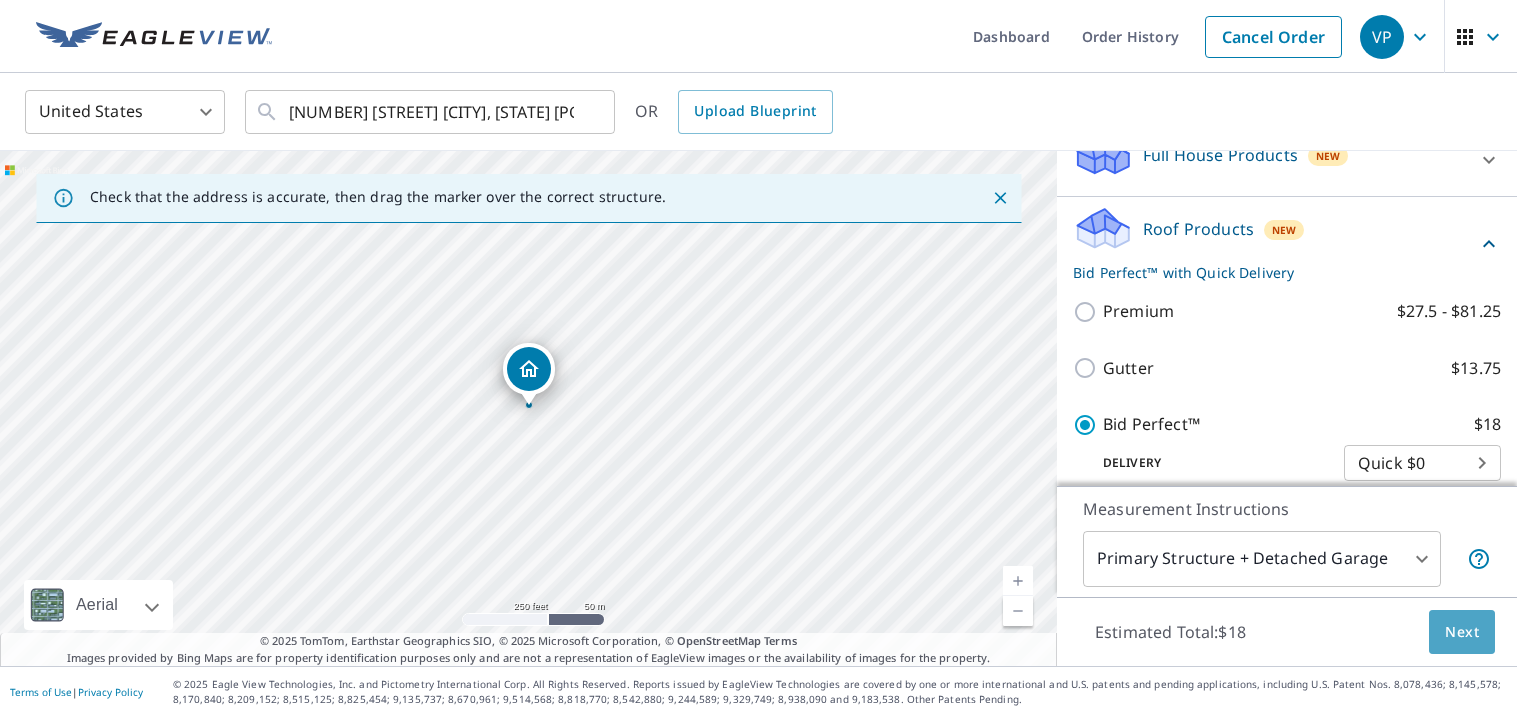 click on "Next" at bounding box center [1462, 632] 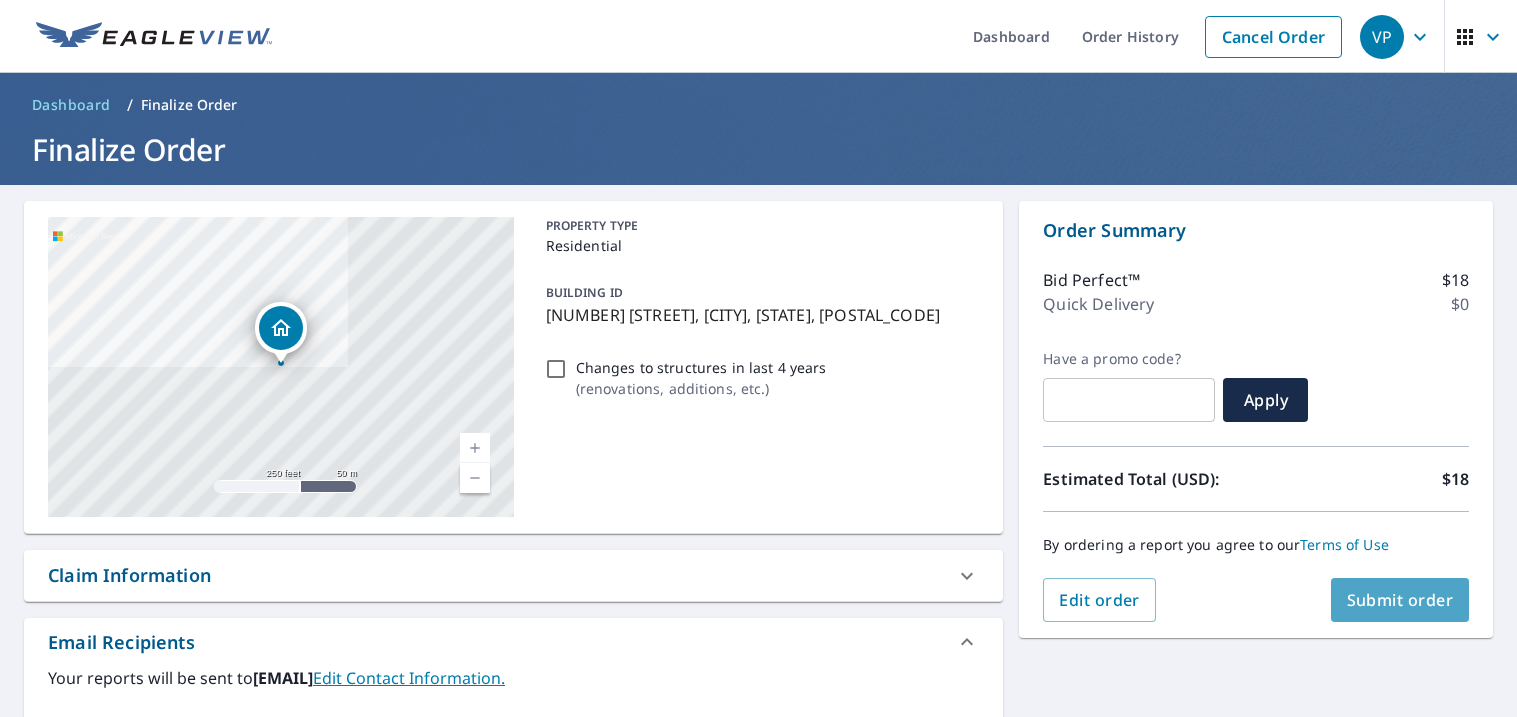 click on "Submit order" at bounding box center [1400, 600] 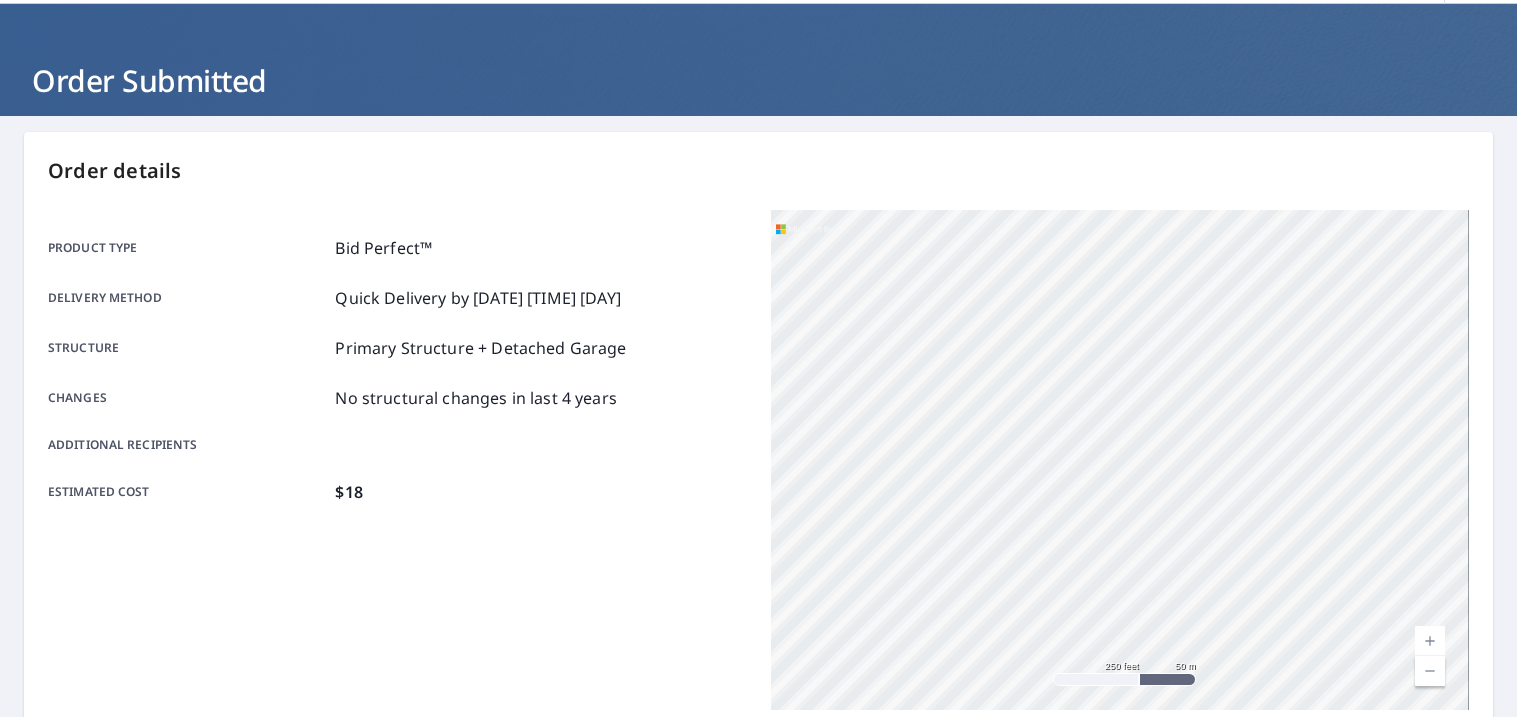 scroll, scrollTop: 0, scrollLeft: 0, axis: both 